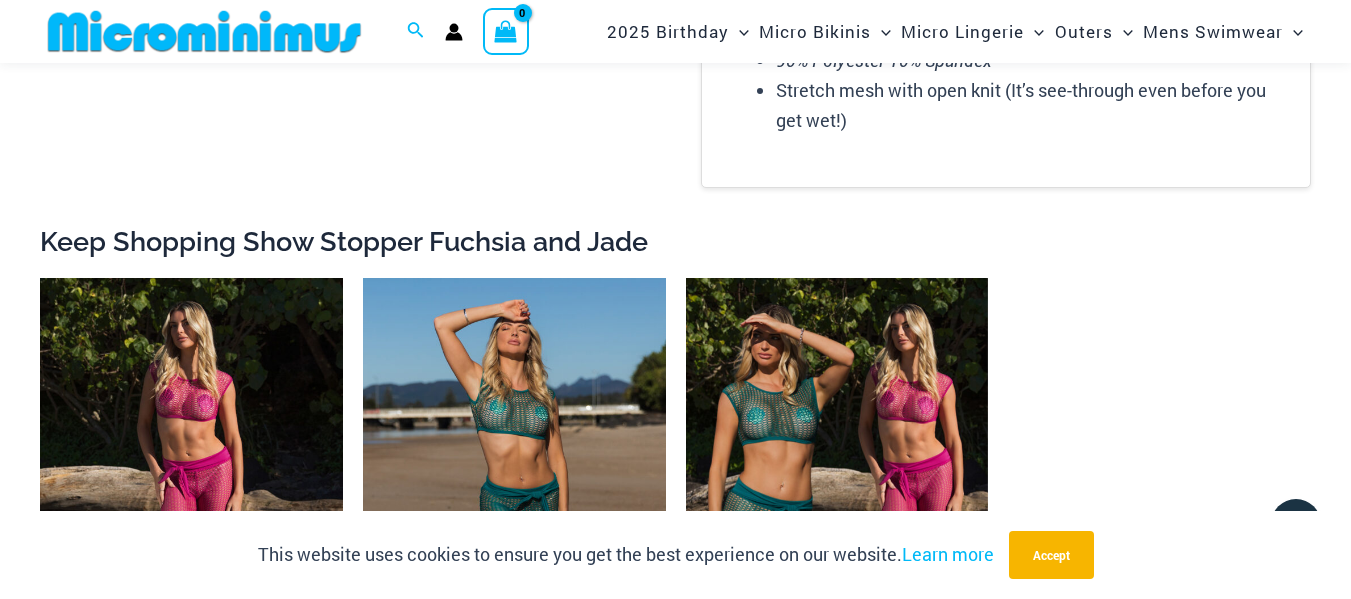 scroll, scrollTop: 3282, scrollLeft: 0, axis: vertical 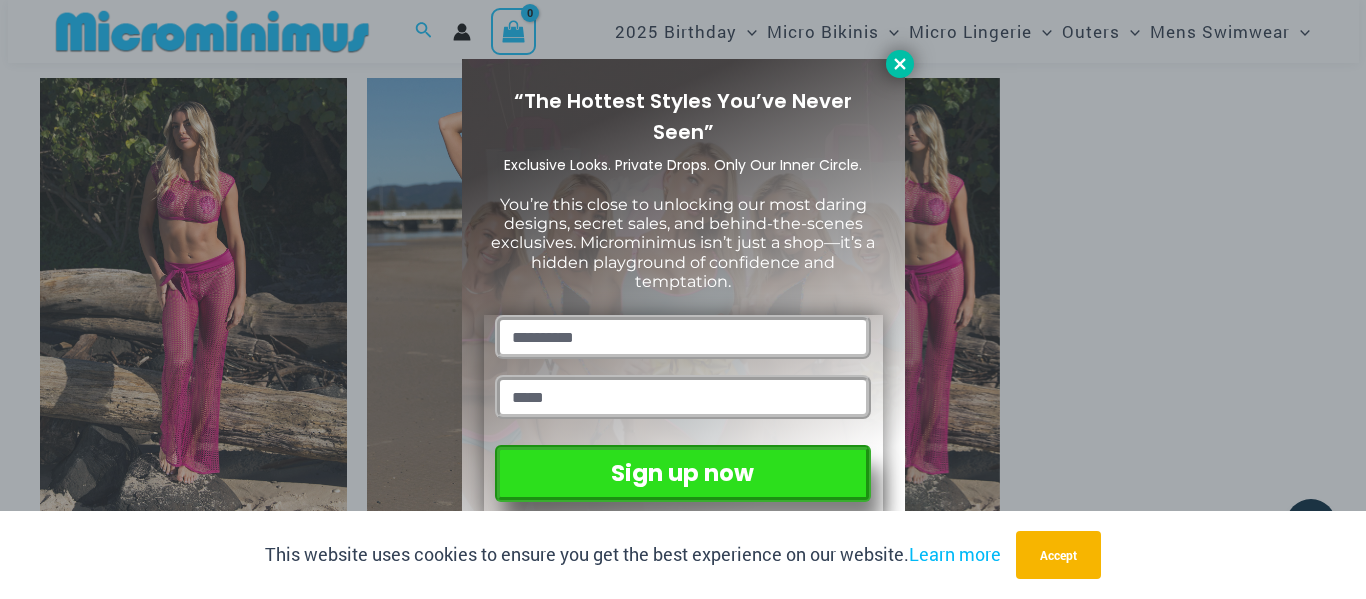 click 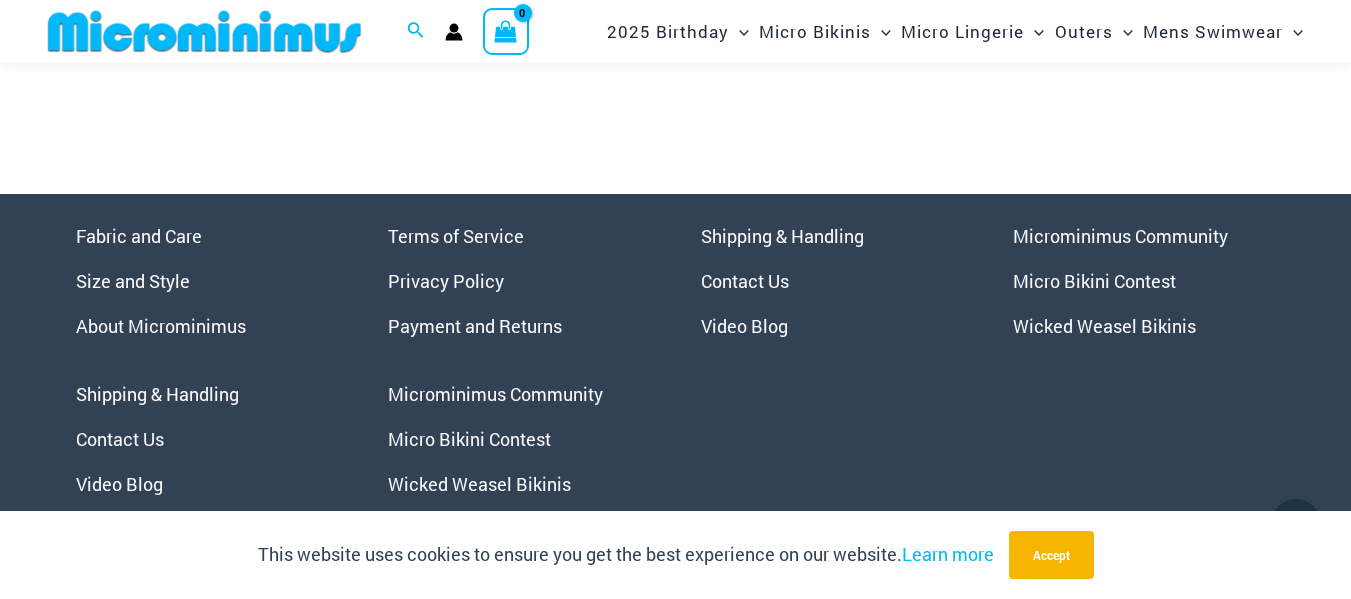 scroll, scrollTop: 7182, scrollLeft: 0, axis: vertical 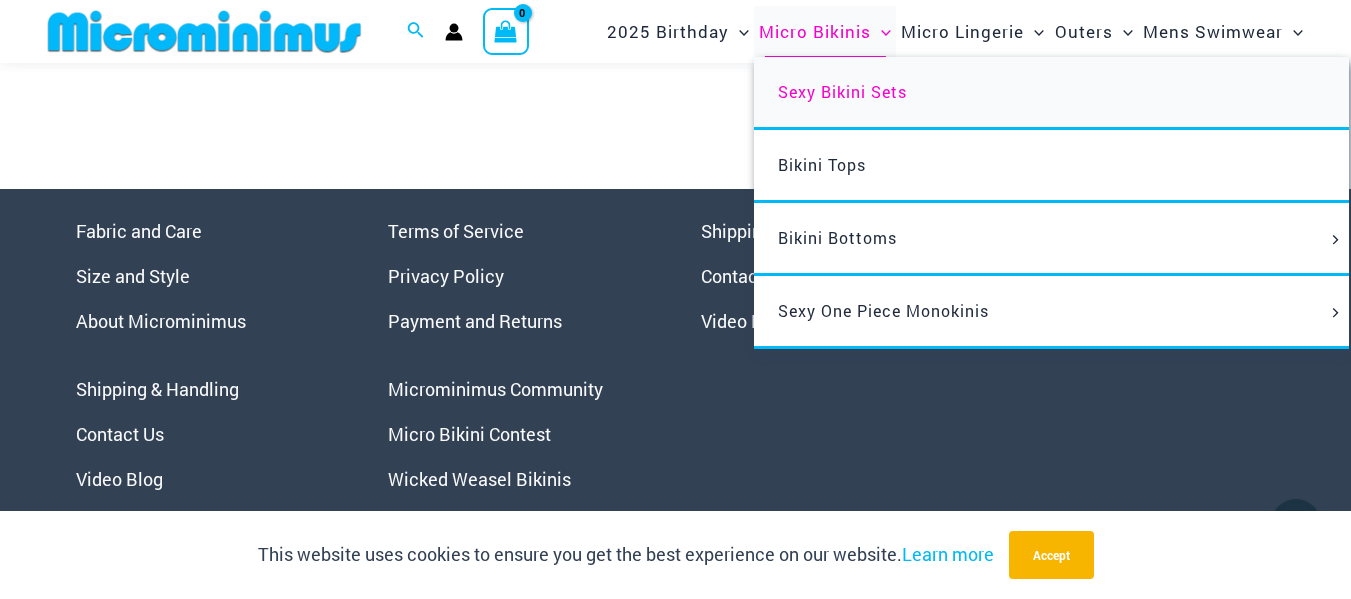 click on "Sexy Bikini Sets" at bounding box center [842, 91] 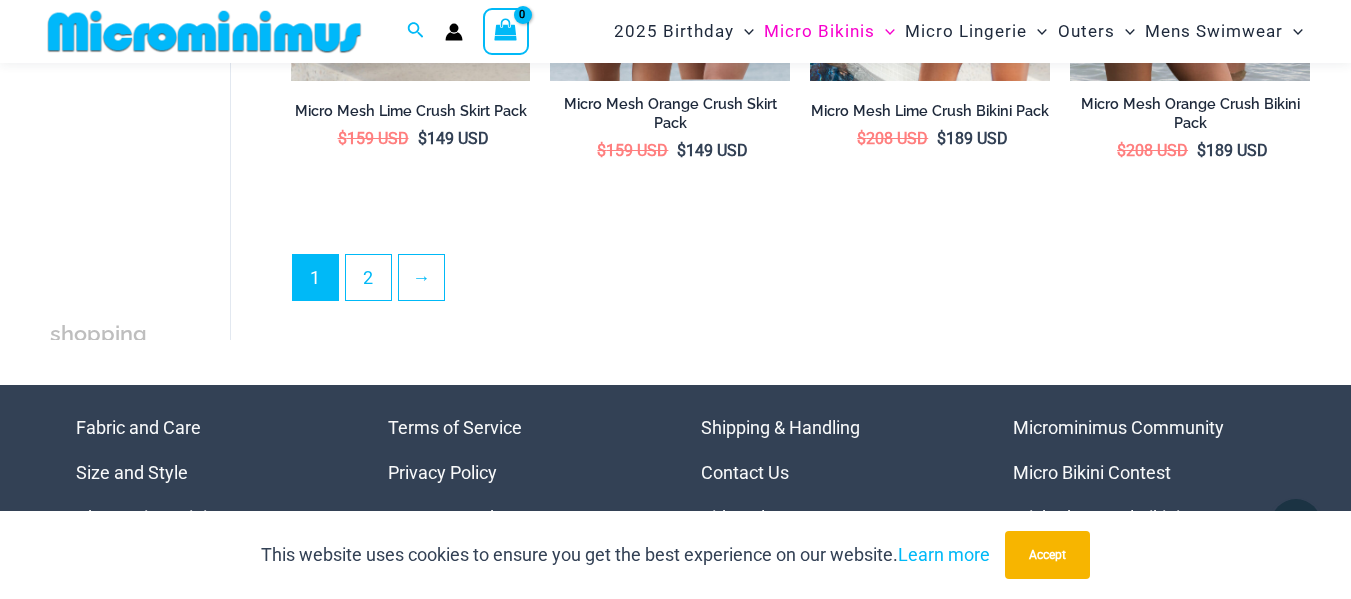 scroll, scrollTop: 4085, scrollLeft: 0, axis: vertical 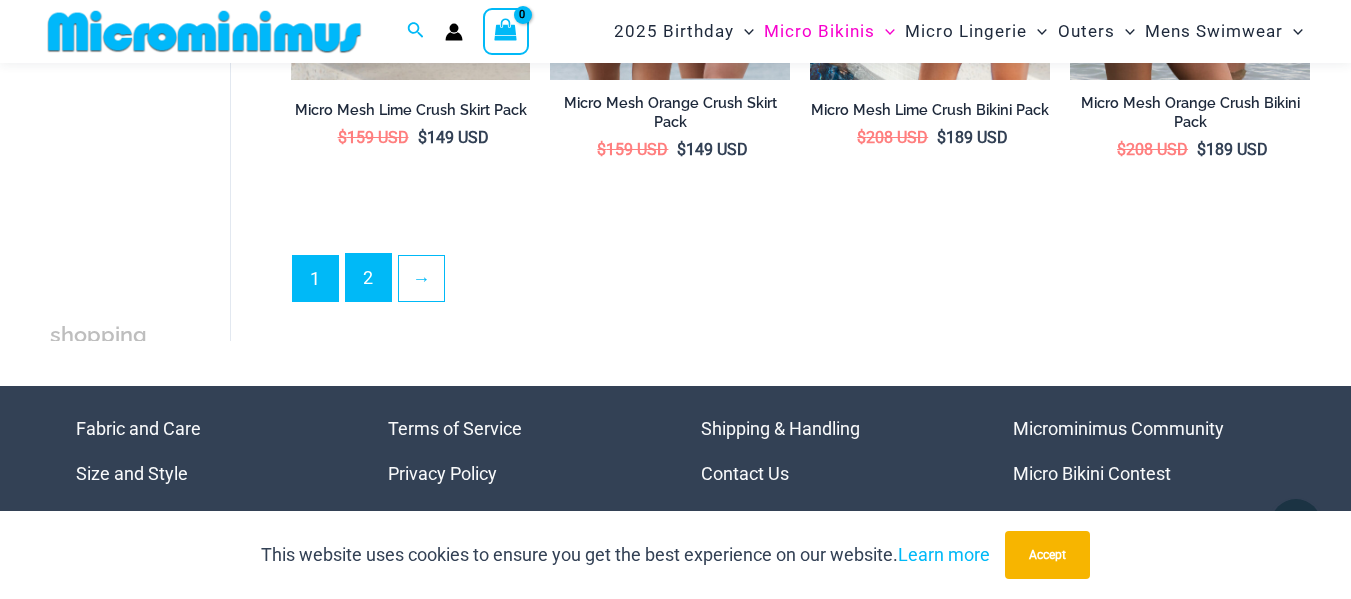 click on "2" at bounding box center (368, 277) 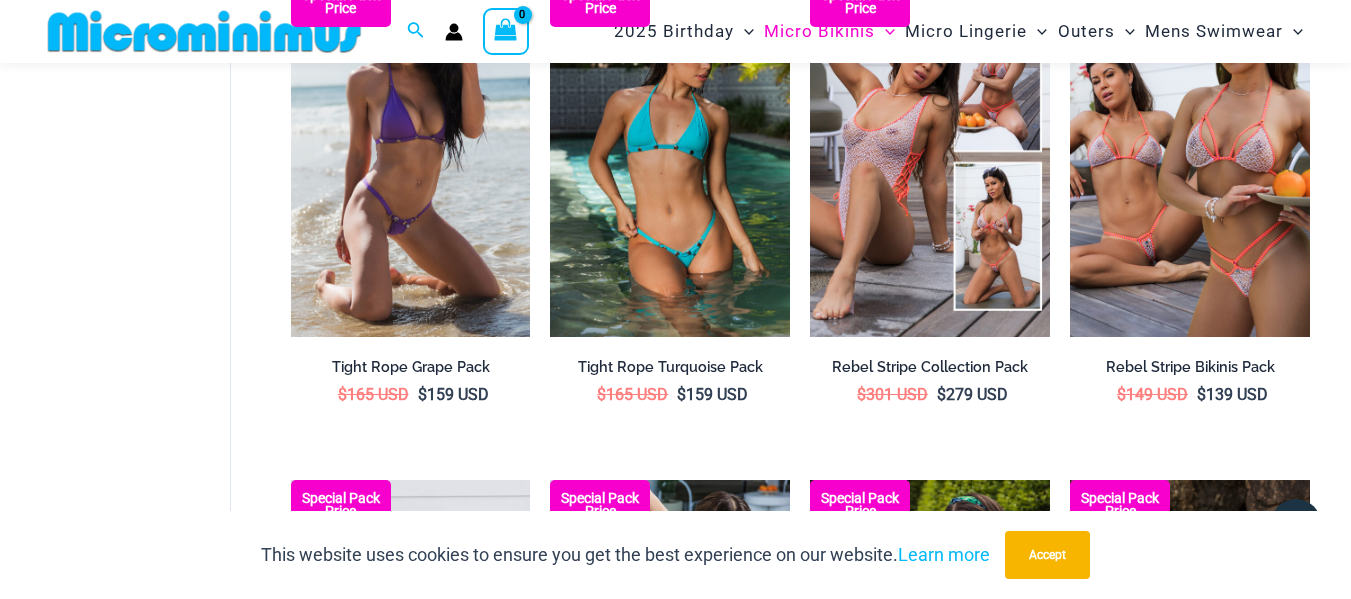 scroll, scrollTop: 1283, scrollLeft: 0, axis: vertical 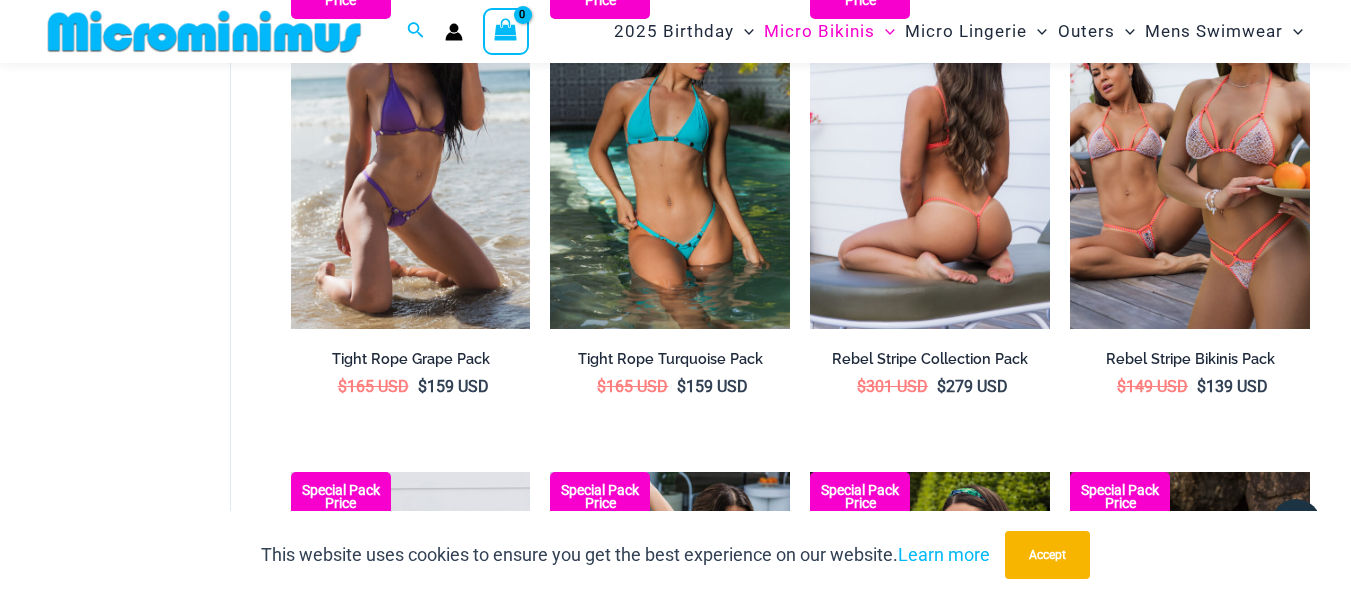 click at bounding box center [930, 149] 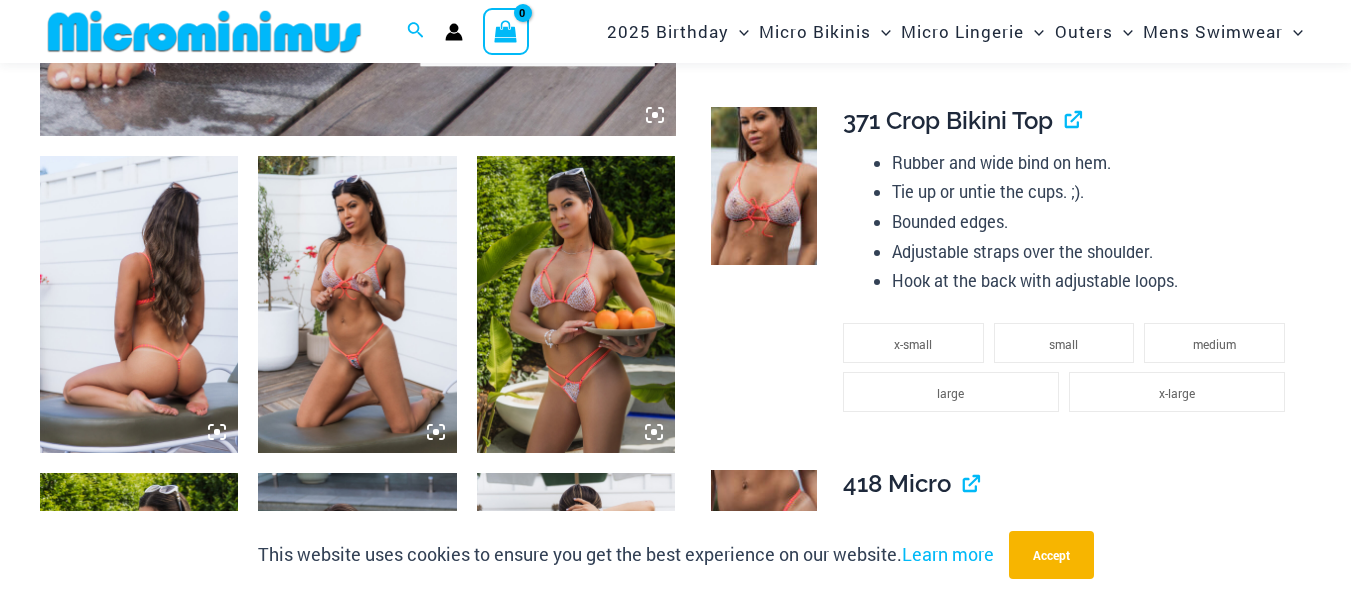 scroll, scrollTop: 1200, scrollLeft: 0, axis: vertical 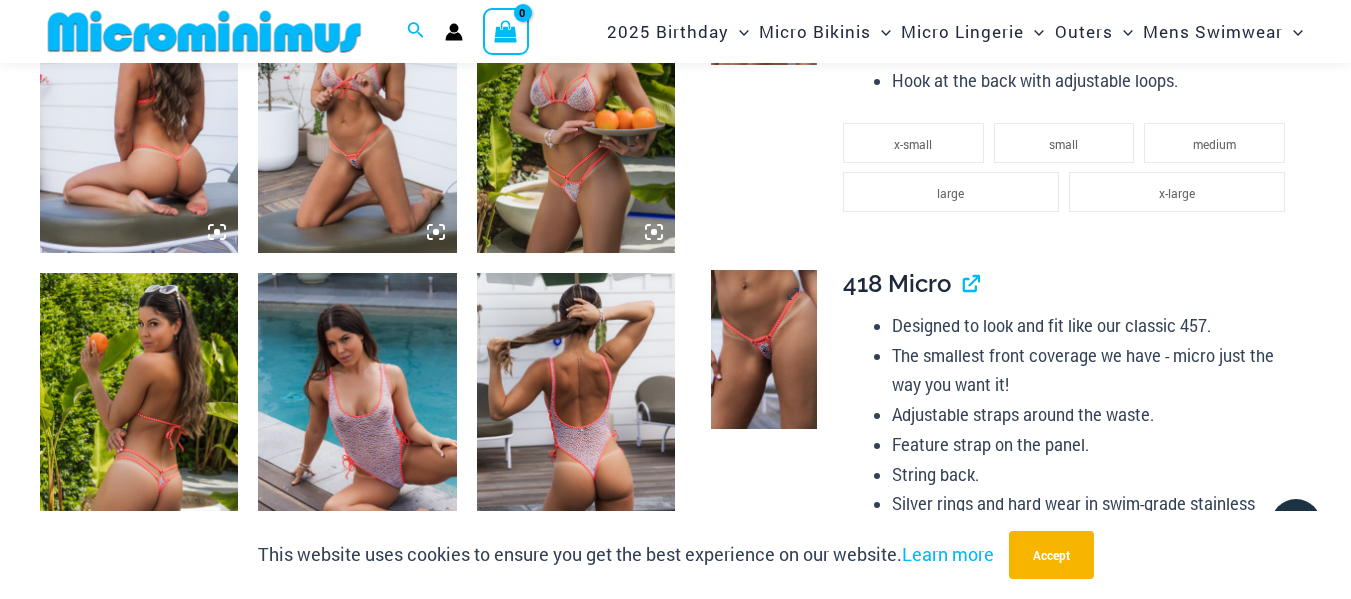 click at bounding box center [764, 349] 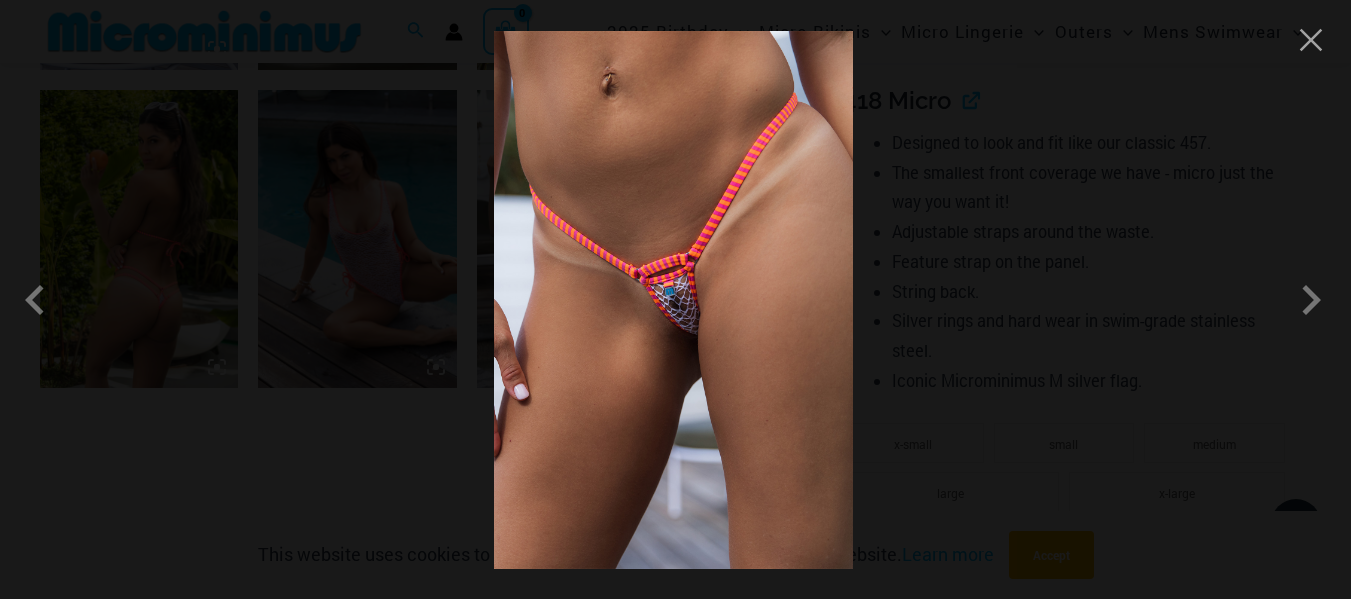 scroll, scrollTop: 1400, scrollLeft: 0, axis: vertical 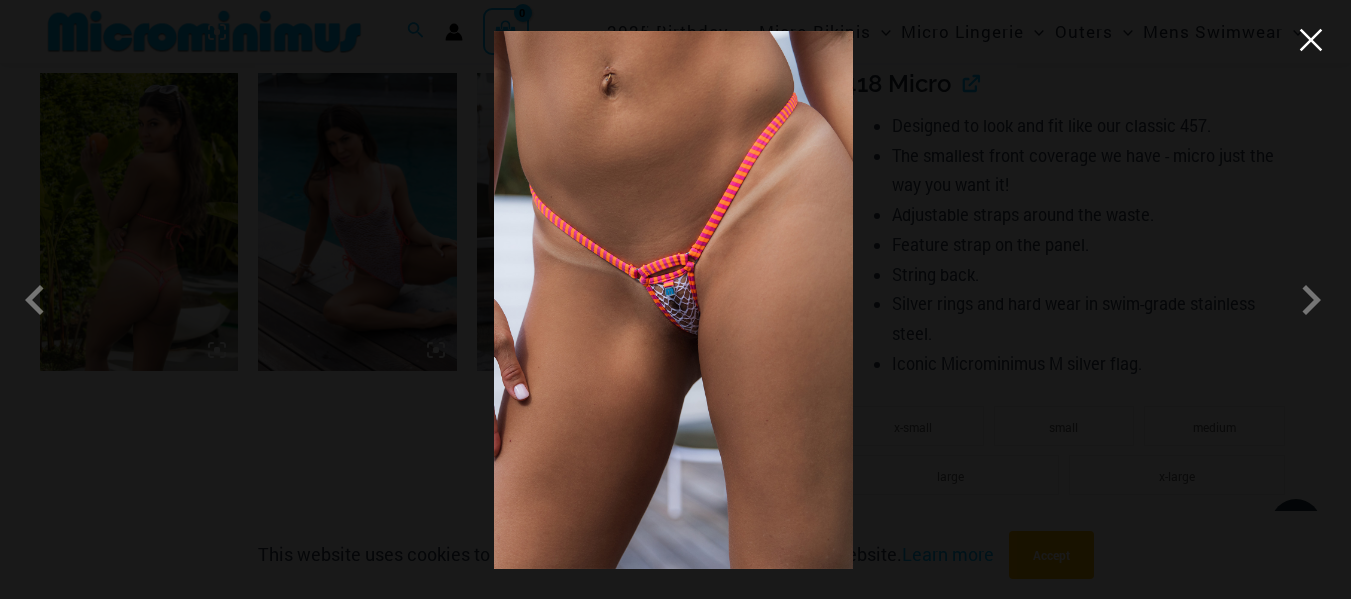 click at bounding box center [1311, 40] 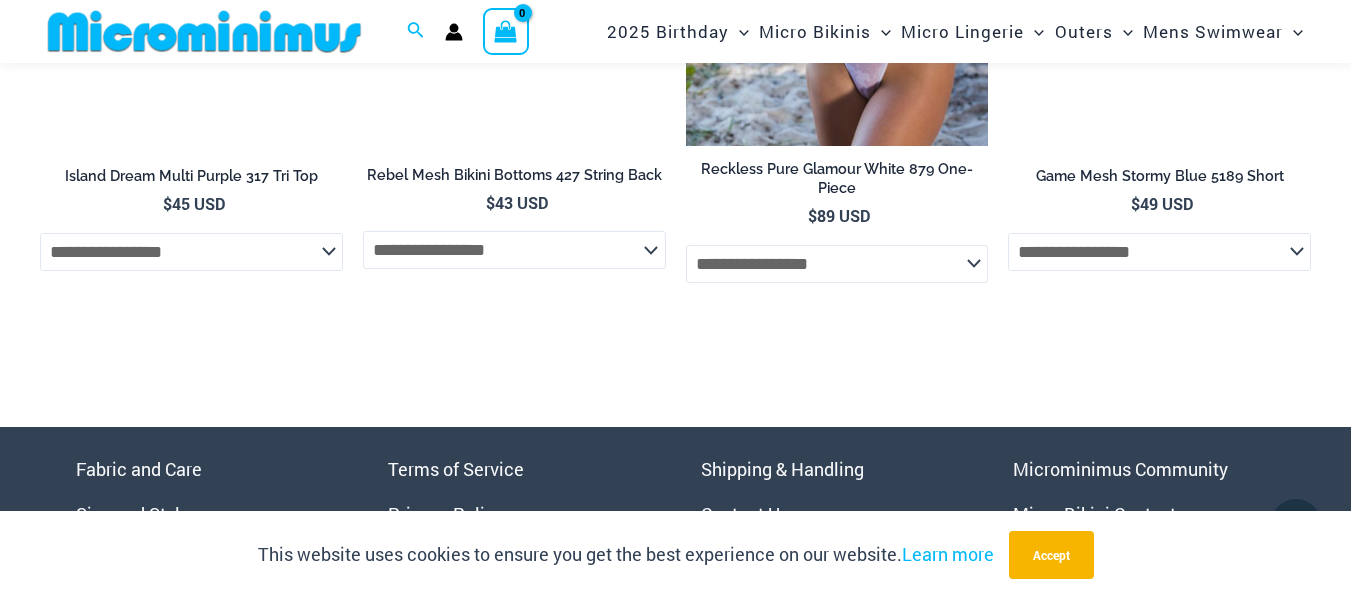 scroll, scrollTop: 7400, scrollLeft: 0, axis: vertical 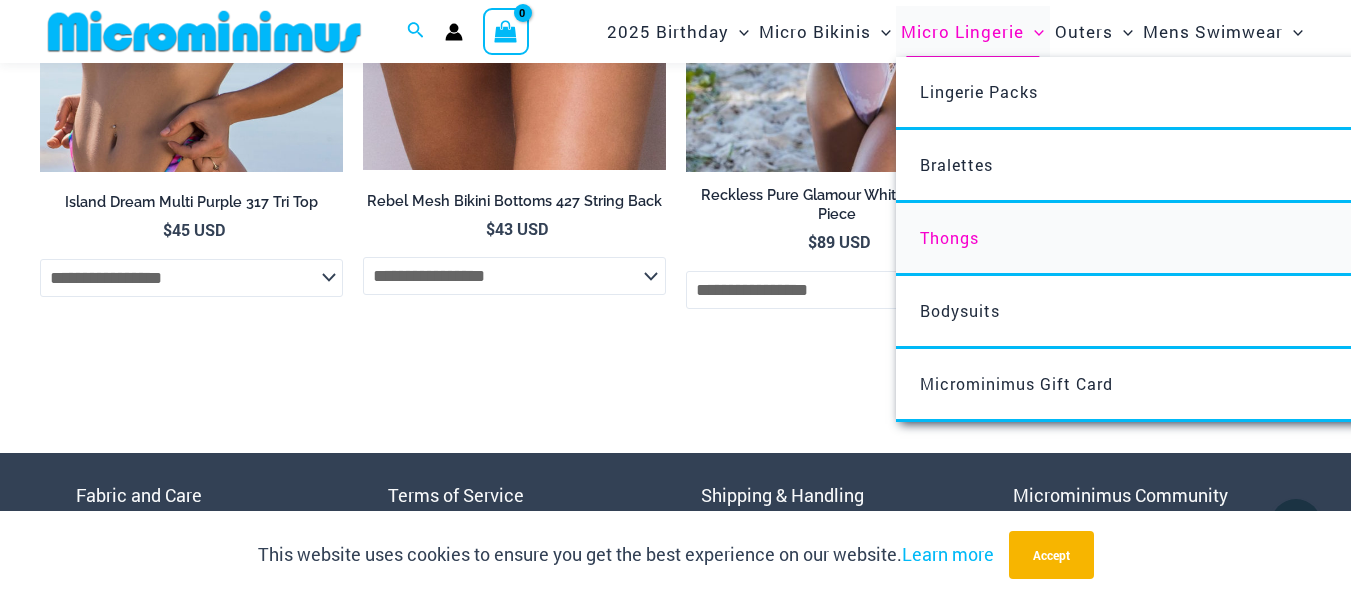 click on "Thongs" at bounding box center [949, 237] 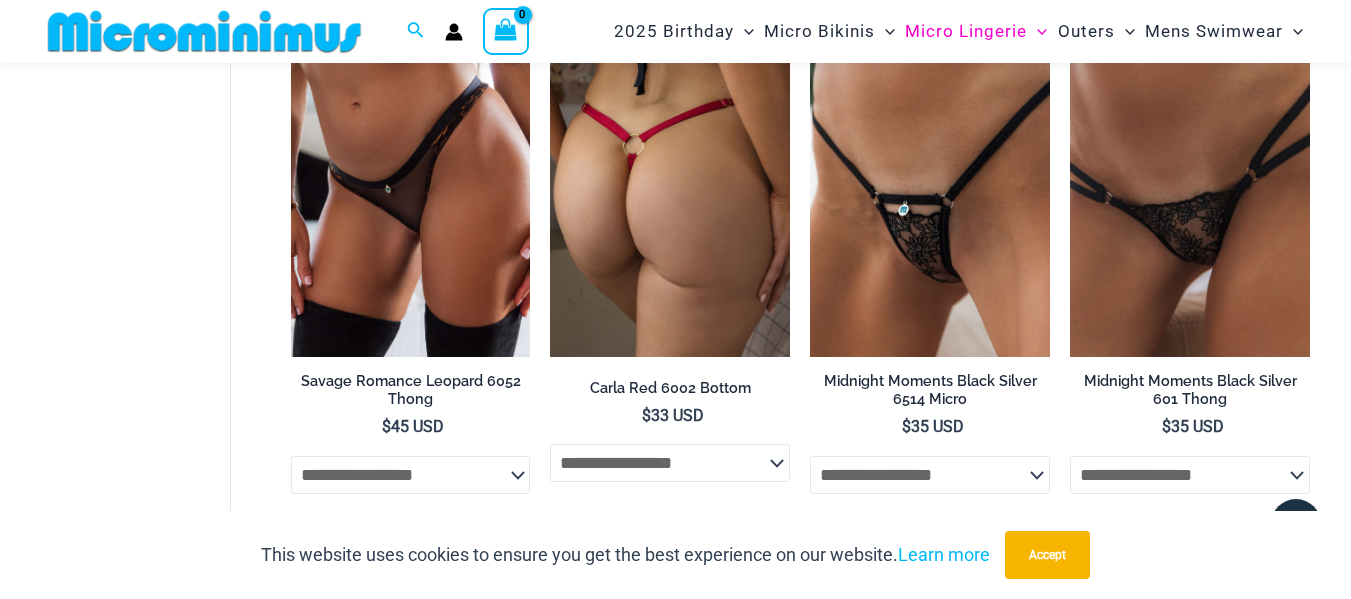 scroll, scrollTop: 2490, scrollLeft: 0, axis: vertical 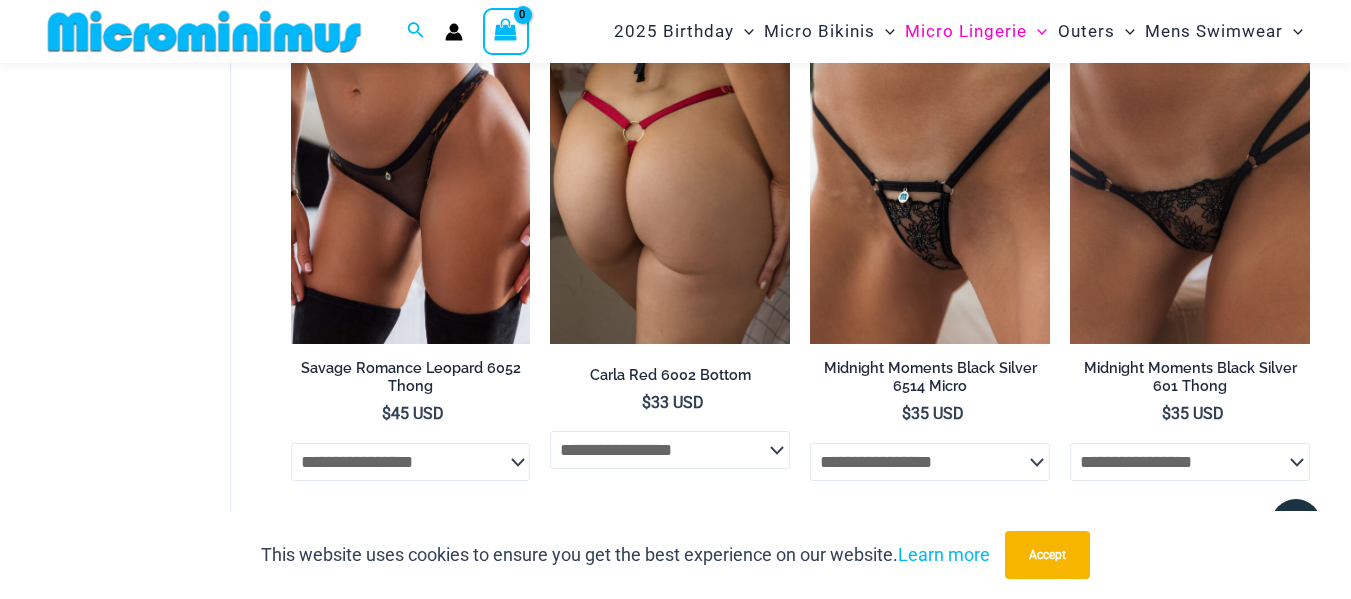 click at bounding box center [670, 164] 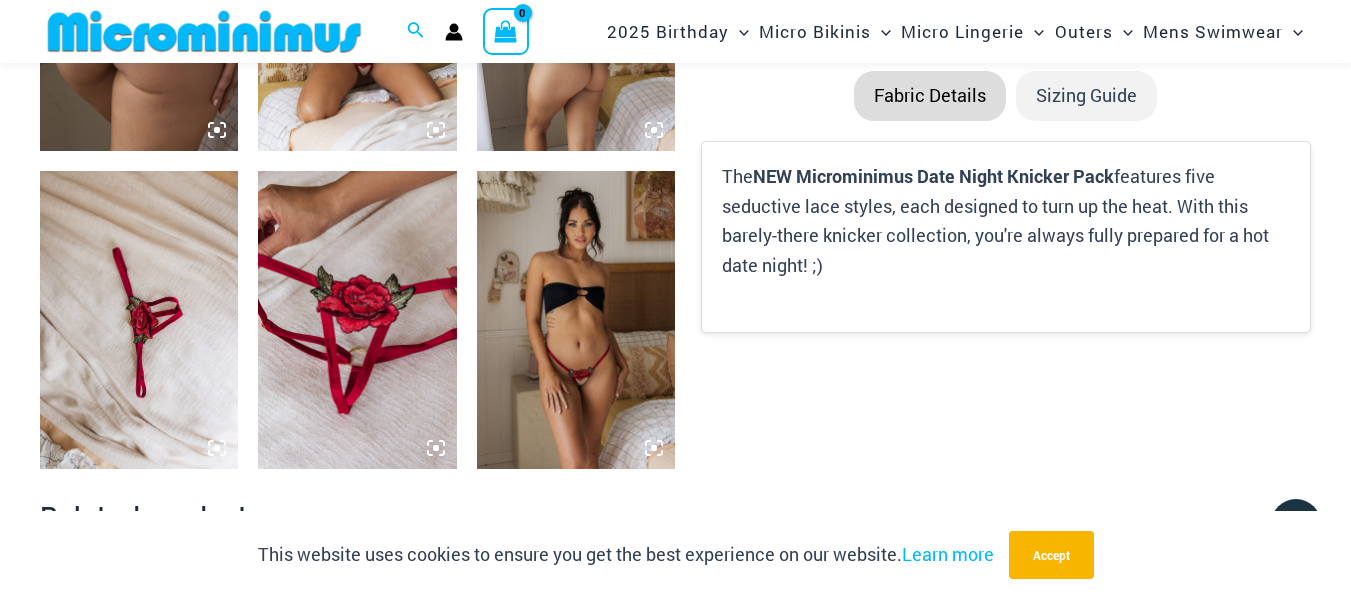 scroll, scrollTop: 1300, scrollLeft: 0, axis: vertical 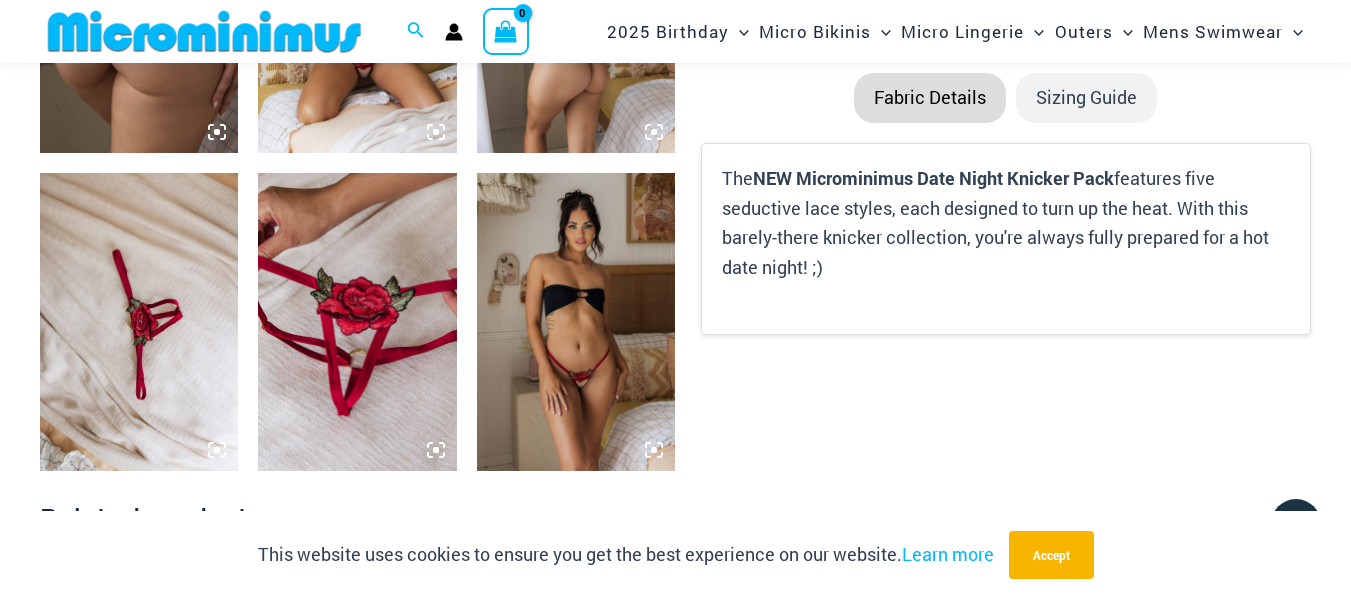 click at bounding box center (357, 322) 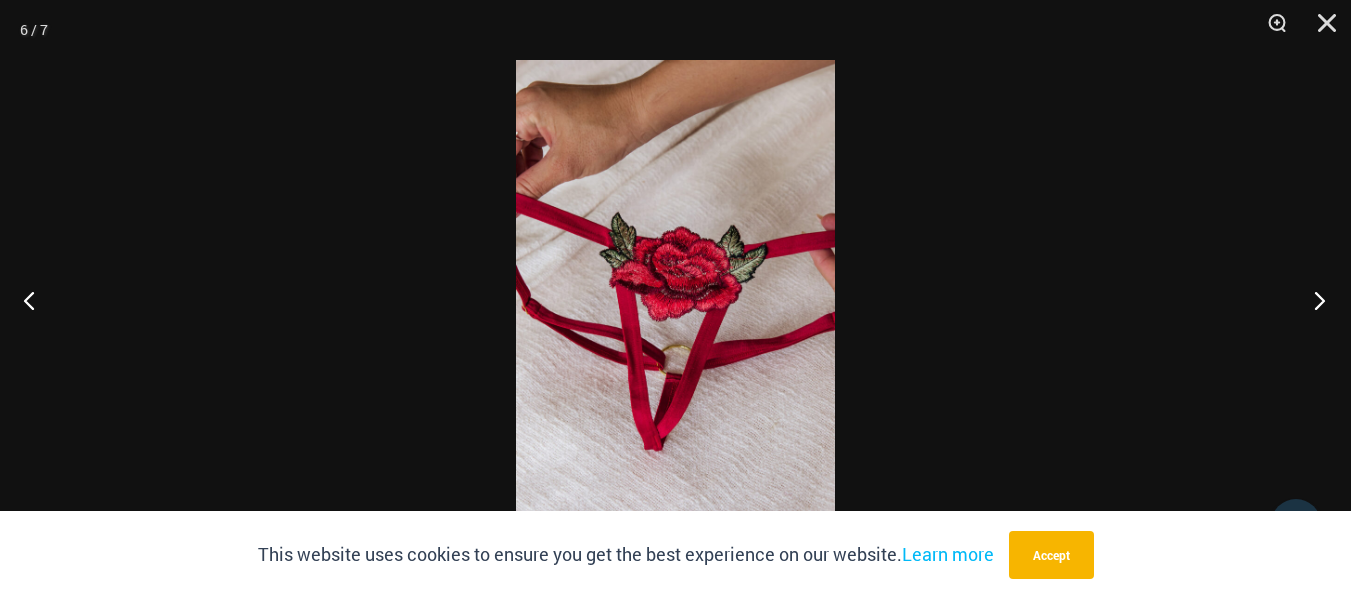click at bounding box center [1313, 300] 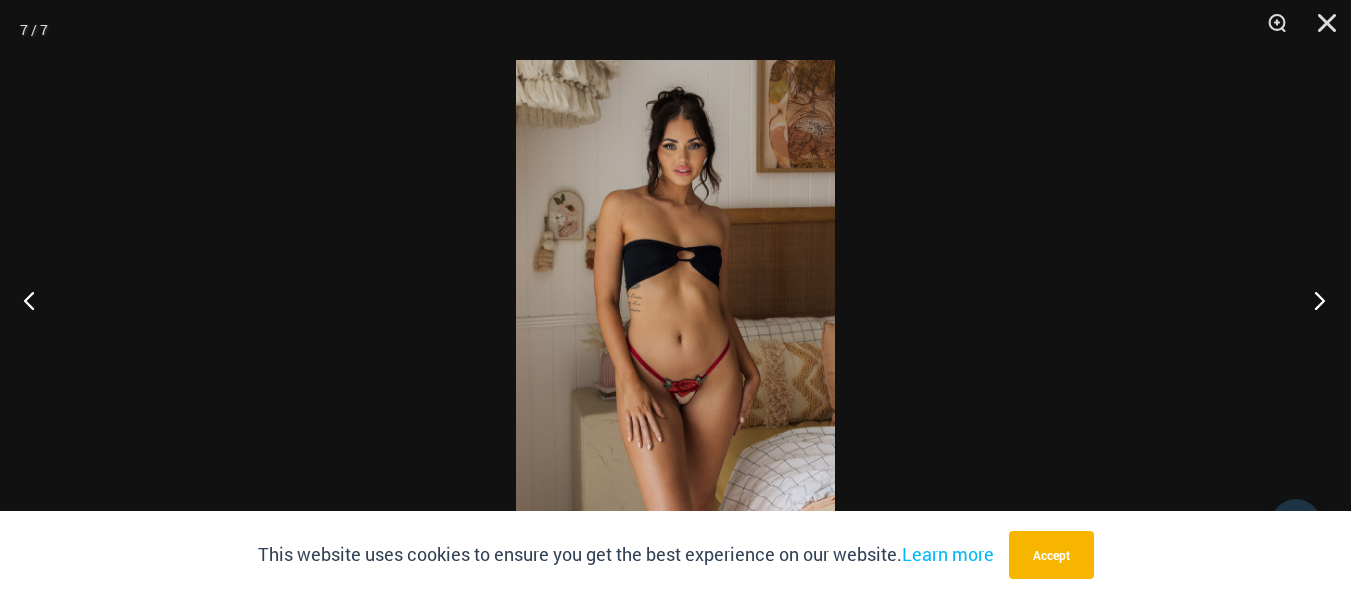 click at bounding box center (1313, 300) 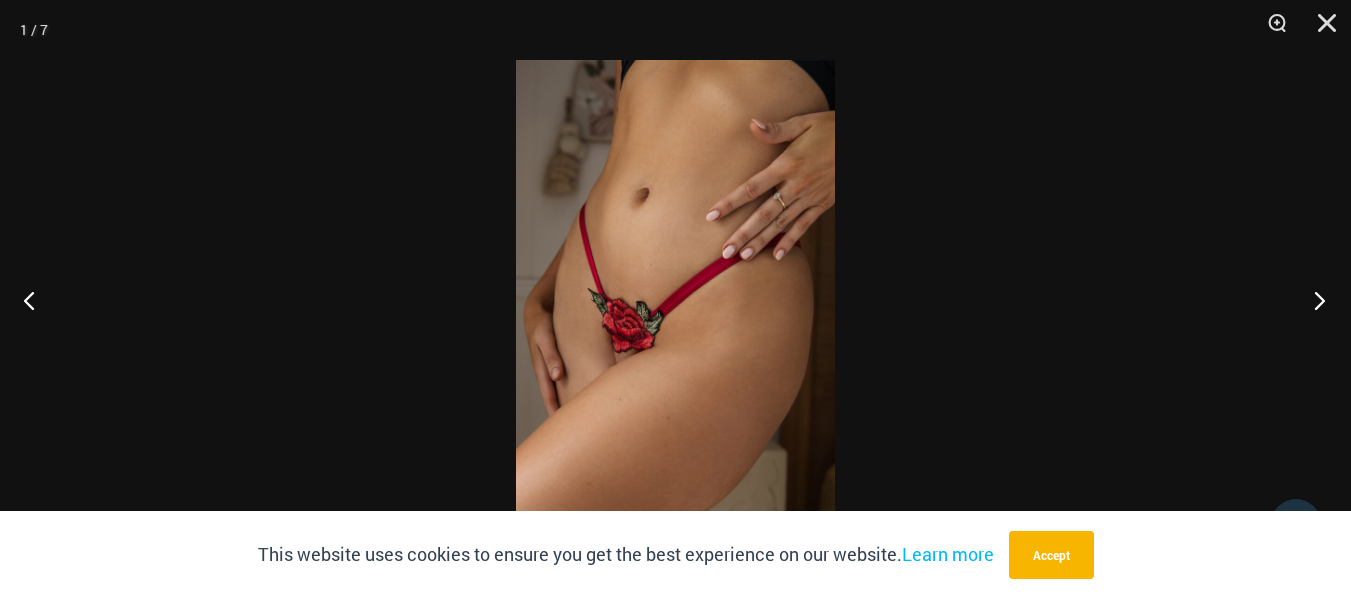 click at bounding box center [1313, 300] 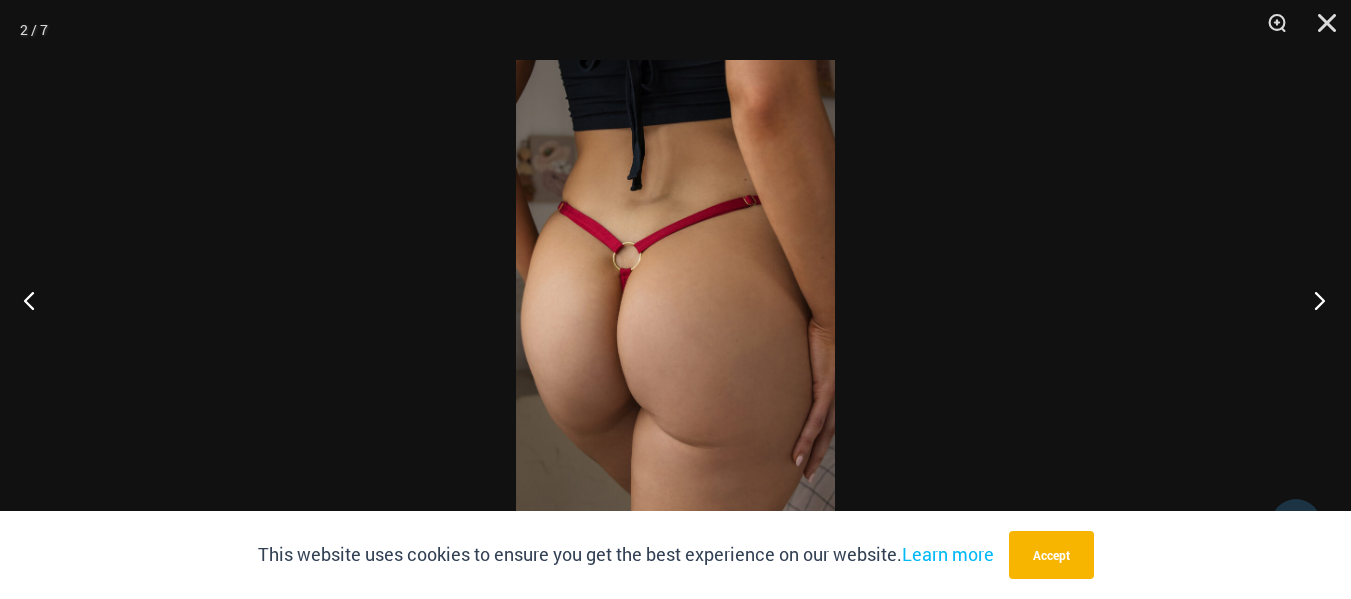 click at bounding box center [1313, 300] 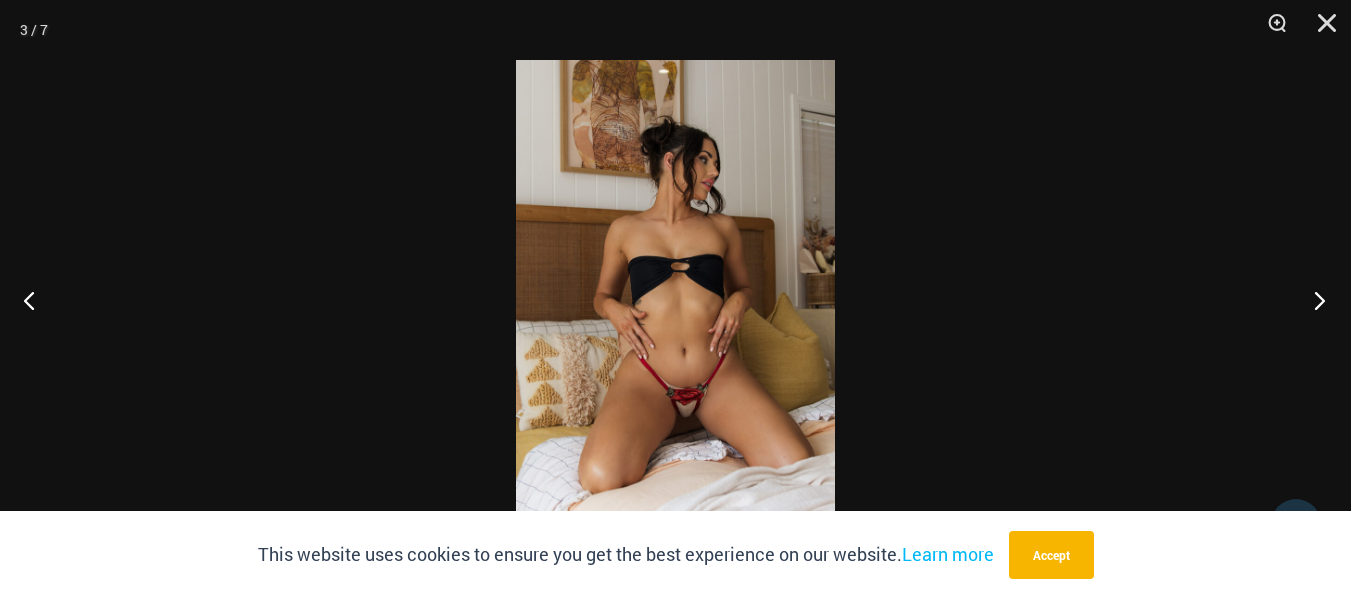 click at bounding box center (1313, 300) 